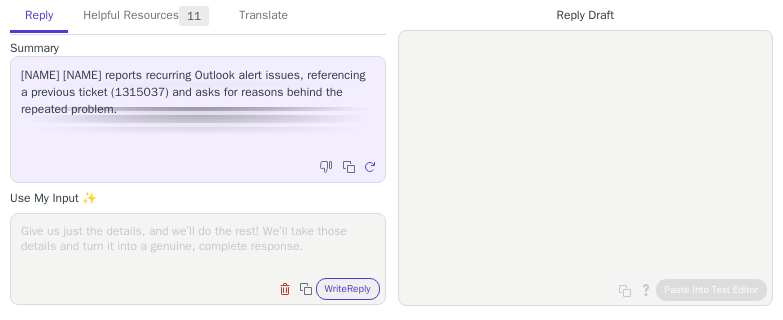 scroll, scrollTop: 0, scrollLeft: 0, axis: both 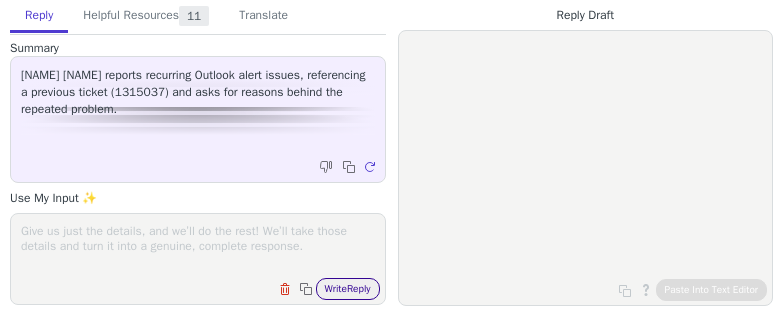 click on "Write  Reply" at bounding box center [348, 289] 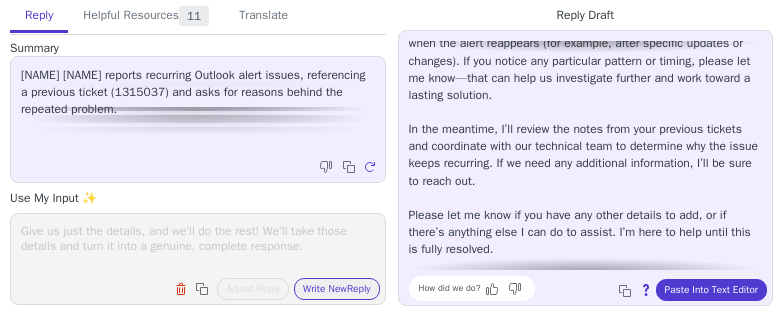 scroll, scrollTop: 216, scrollLeft: 0, axis: vertical 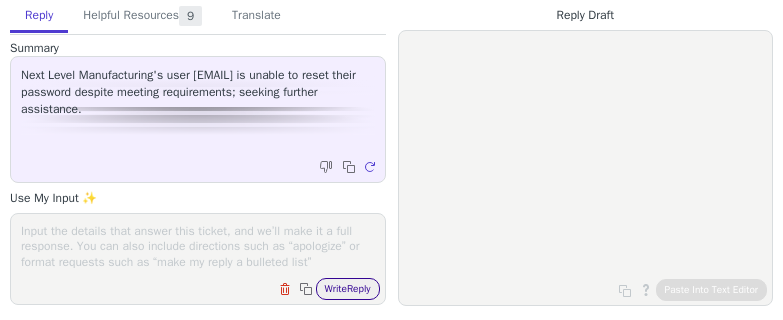 click on "Write  Reply" at bounding box center (348, 289) 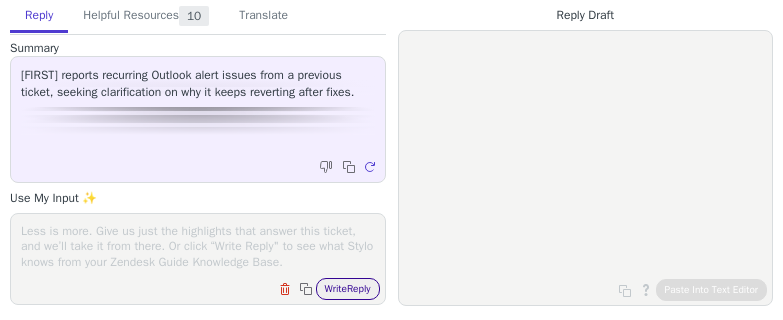 scroll, scrollTop: 0, scrollLeft: 0, axis: both 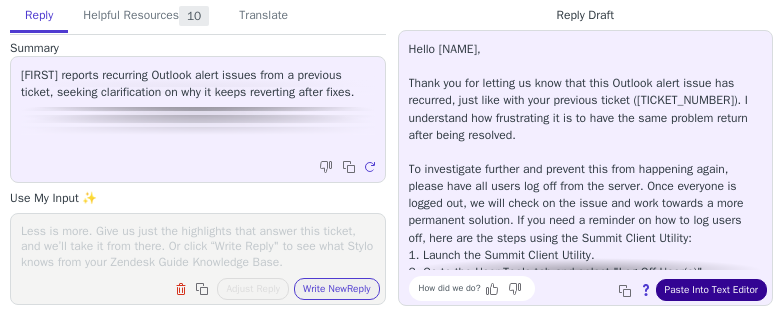 click on "Paste Into Text Editor" at bounding box center [711, 290] 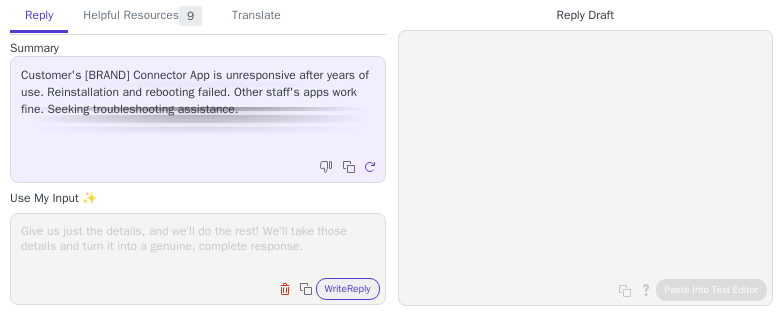 scroll, scrollTop: 0, scrollLeft: 0, axis: both 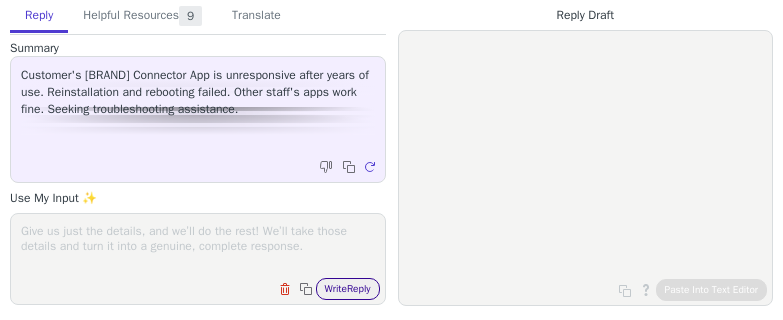 click on "Write  Reply" at bounding box center [348, 289] 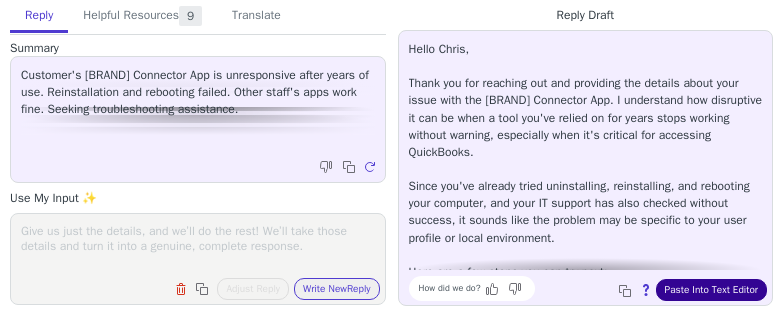 click on "Paste Into Text Editor" at bounding box center (711, 290) 